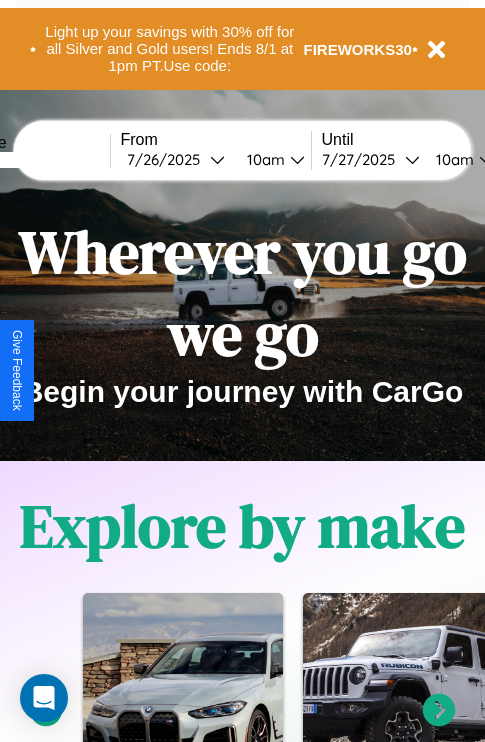 scroll, scrollTop: 0, scrollLeft: 0, axis: both 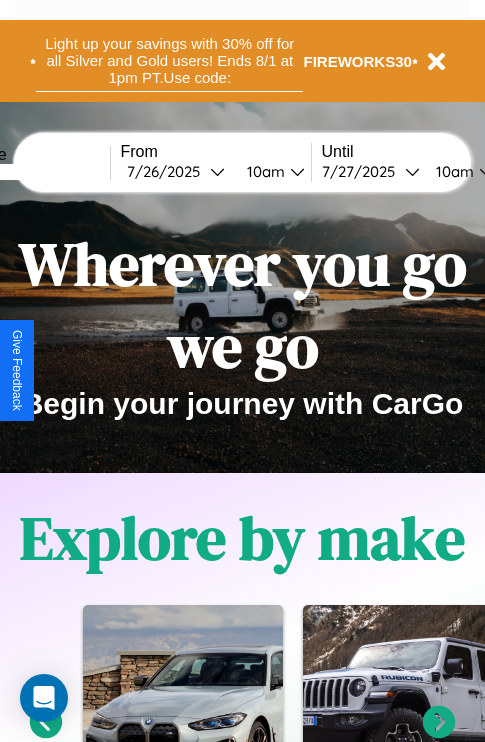 click on "Light up your savings with 30% off for all Silver and Gold users! Ends 8/1 at 1pm PT.  Use code:" at bounding box center [169, 61] 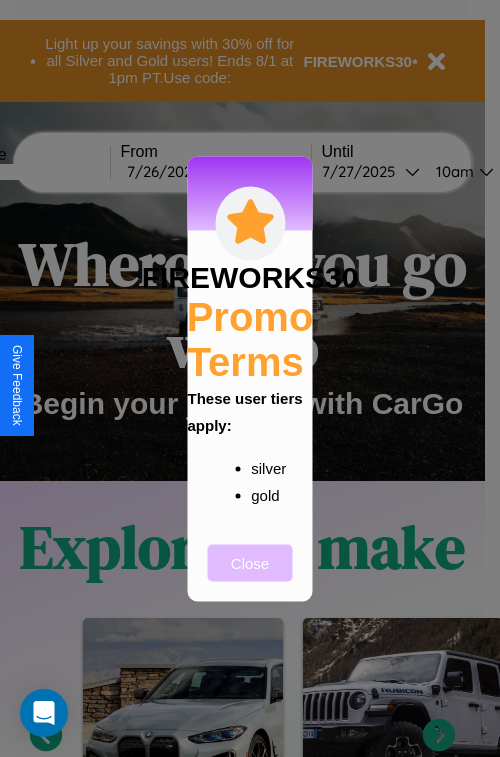 click on "Close" at bounding box center (250, 562) 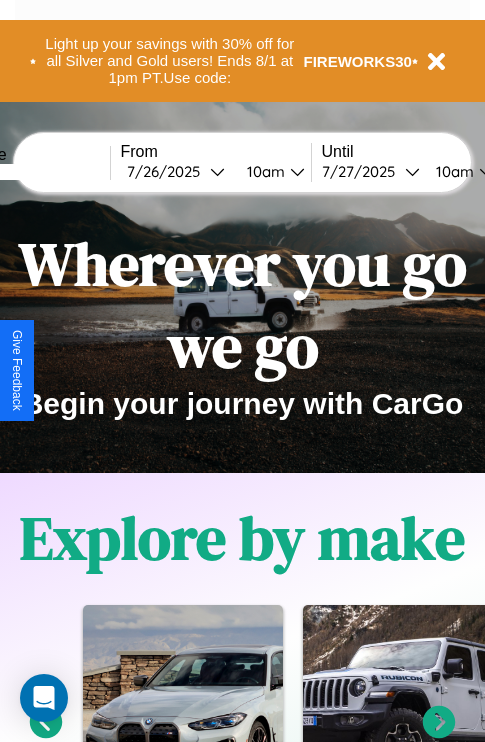 click at bounding box center (35, 172) 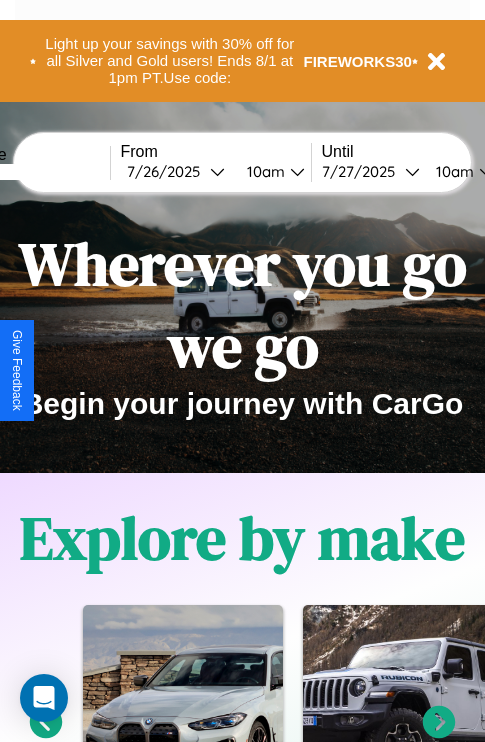 type on "******" 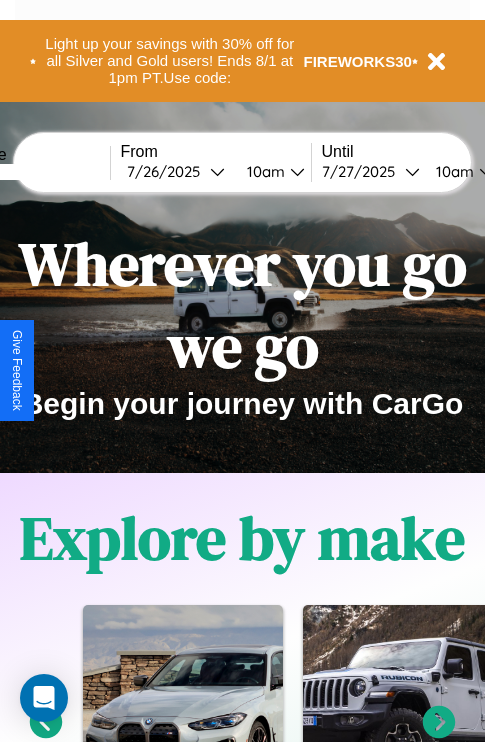 click on "7 / 26 / 2025" at bounding box center [168, 171] 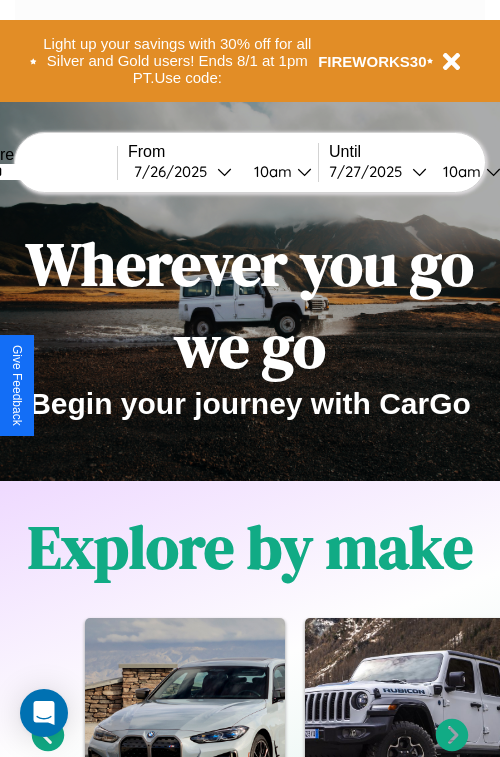 select on "*" 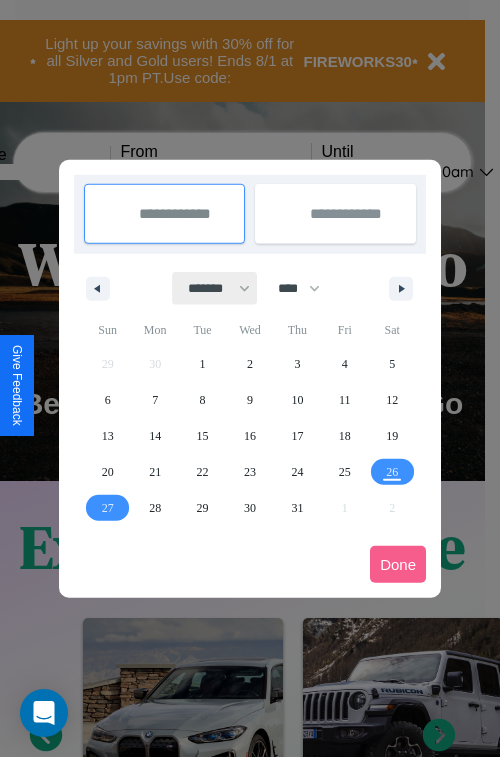 click on "******* ******** ***** ***** *** **** **** ****** ********* ******* ******** ********" at bounding box center [215, 288] 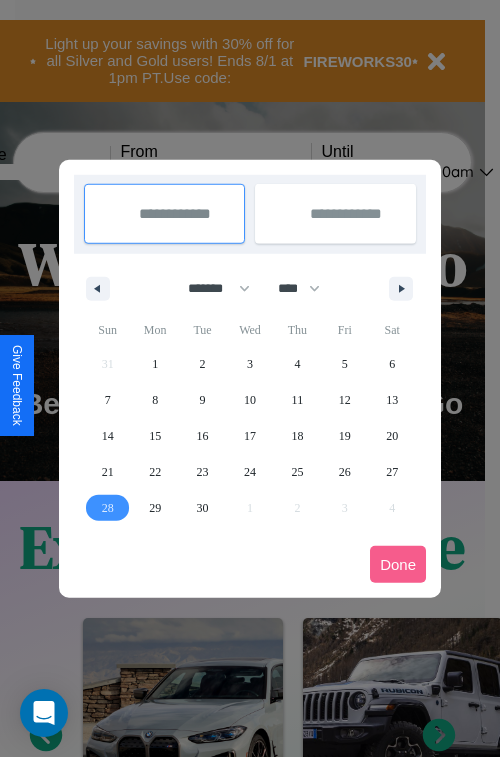 click on "28" at bounding box center [108, 508] 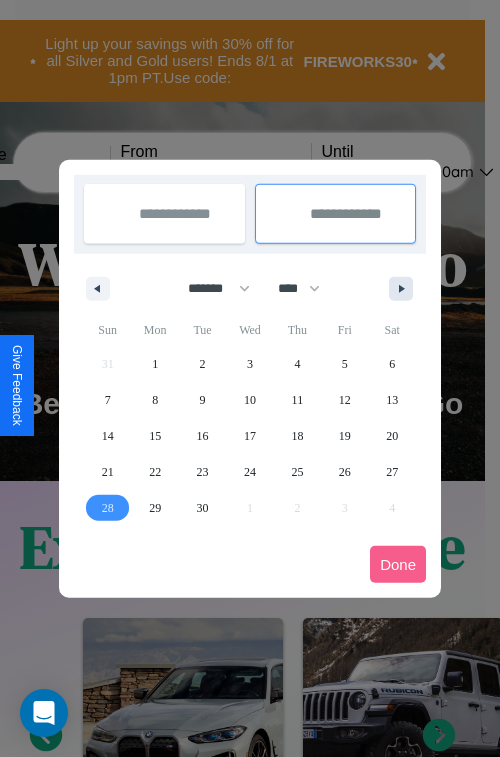 click at bounding box center [405, 289] 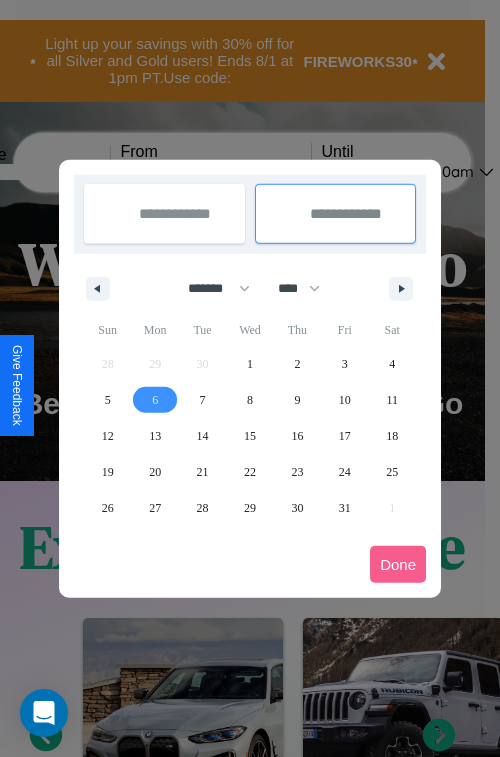 click on "6" at bounding box center [155, 400] 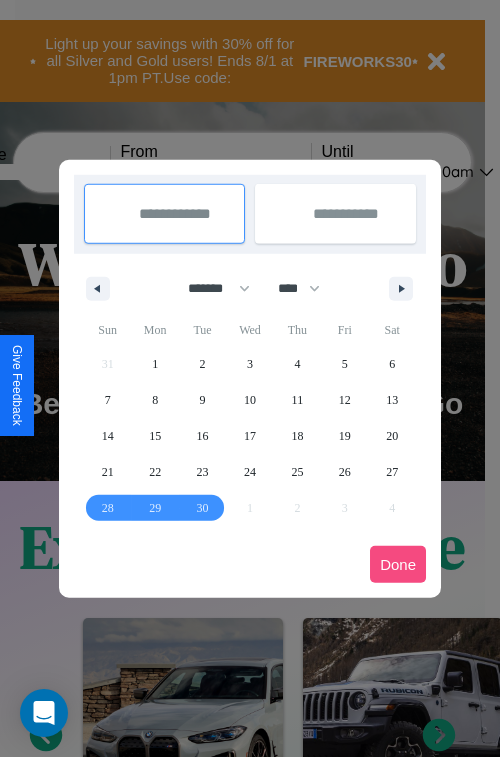 click on "Done" at bounding box center (398, 564) 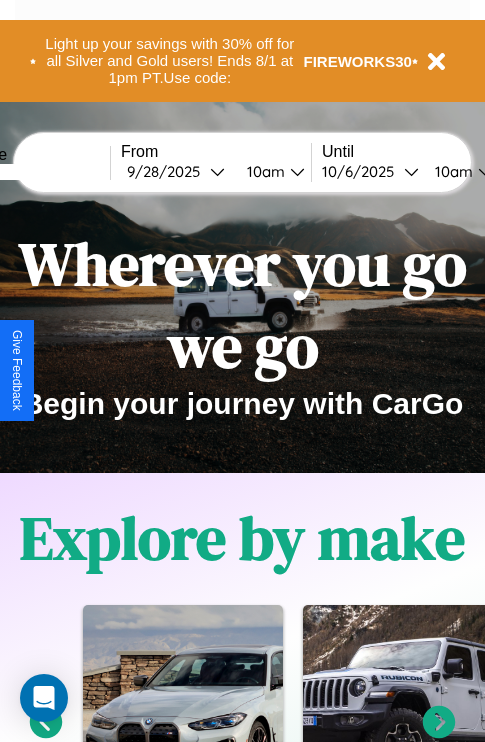 scroll, scrollTop: 0, scrollLeft: 76, axis: horizontal 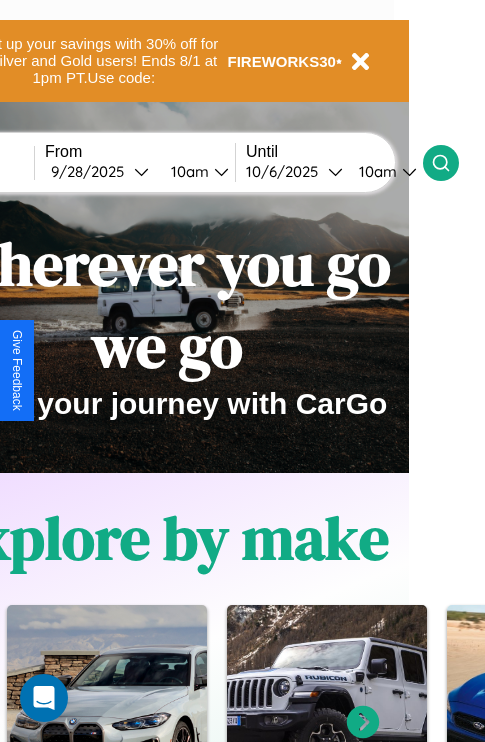 click 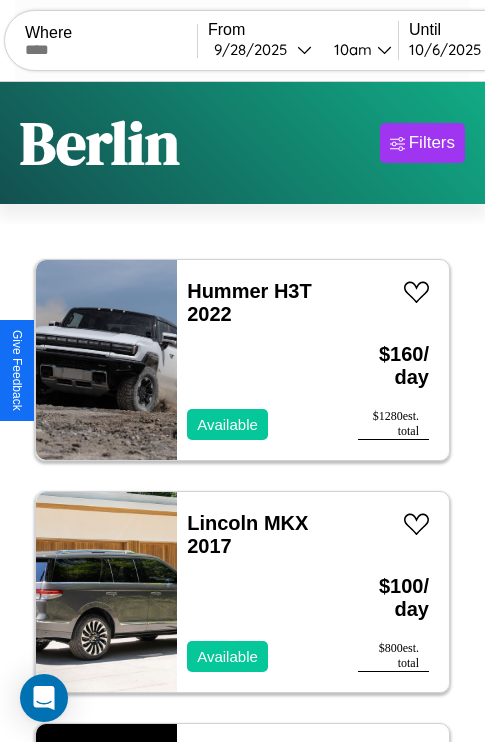 scroll, scrollTop: 95, scrollLeft: 0, axis: vertical 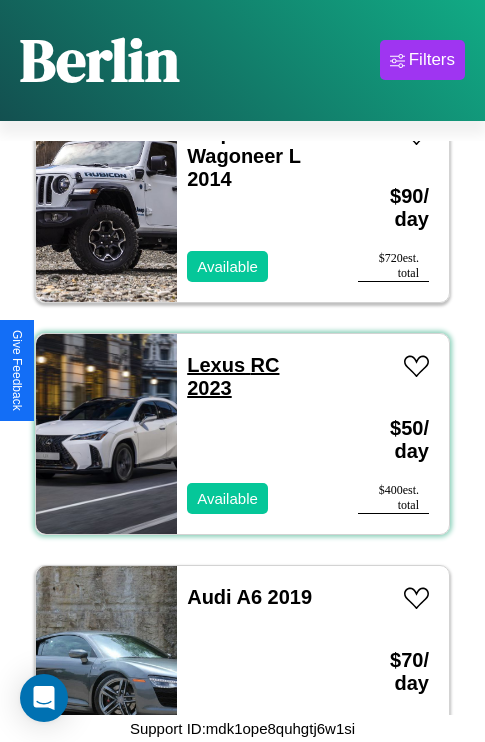 click on "Lexus   RC   2023" at bounding box center (233, 376) 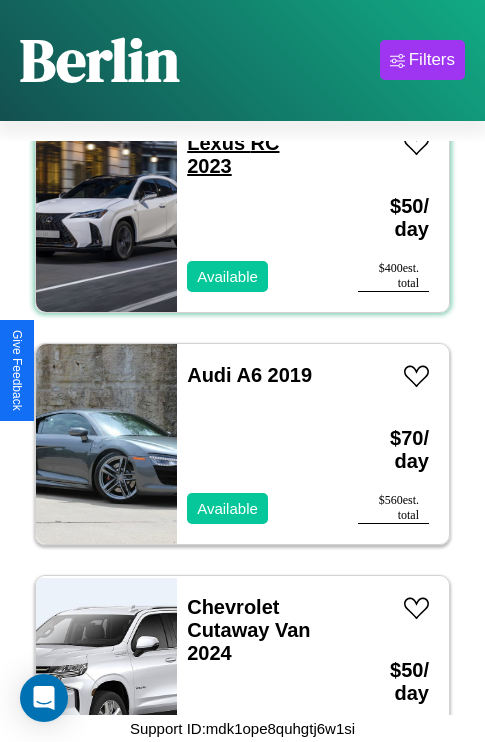scroll, scrollTop: 1235, scrollLeft: 0, axis: vertical 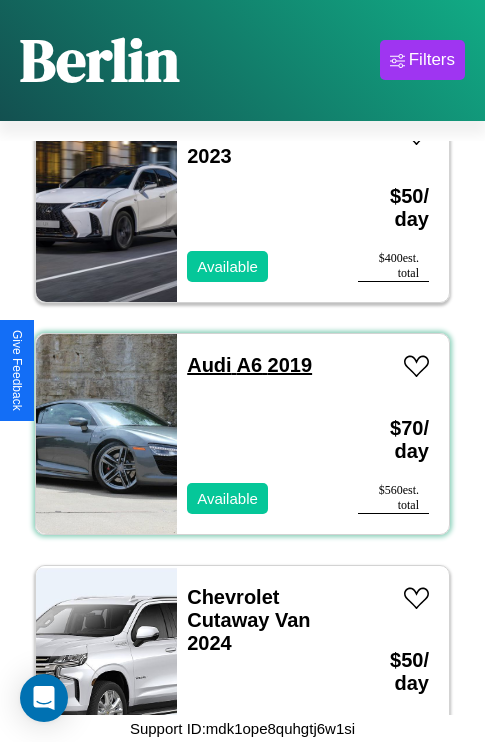 click on "Audi   A6   2019" at bounding box center [249, 365] 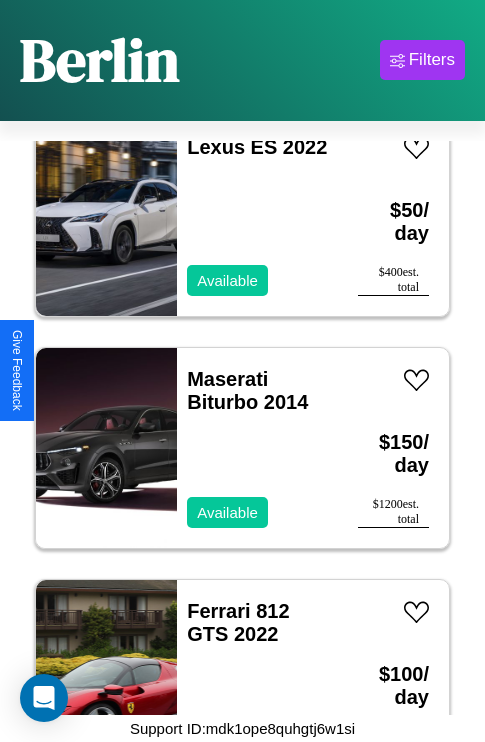 scroll, scrollTop: 4483, scrollLeft: 0, axis: vertical 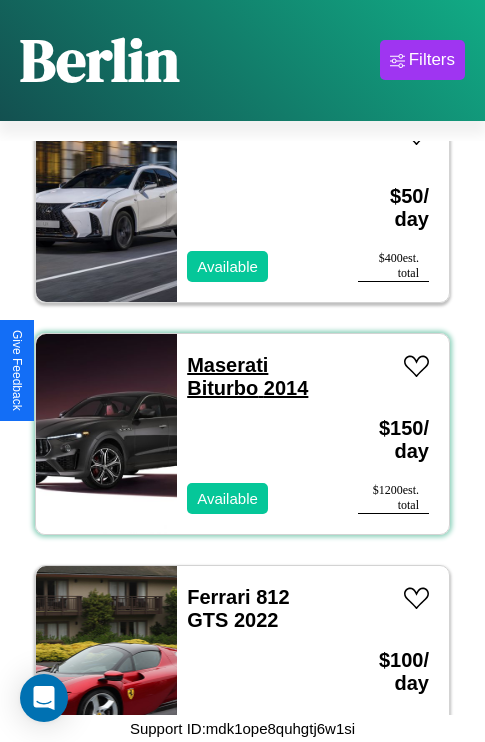click on "Maserati   Biturbo   2014" at bounding box center [247, 376] 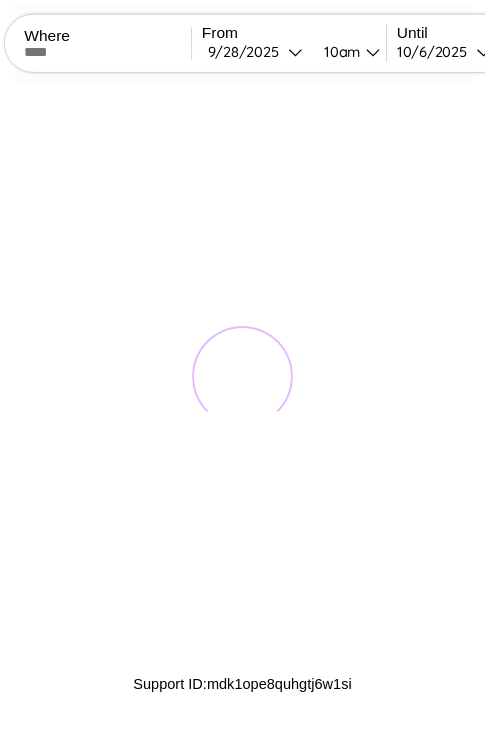 scroll, scrollTop: 0, scrollLeft: 0, axis: both 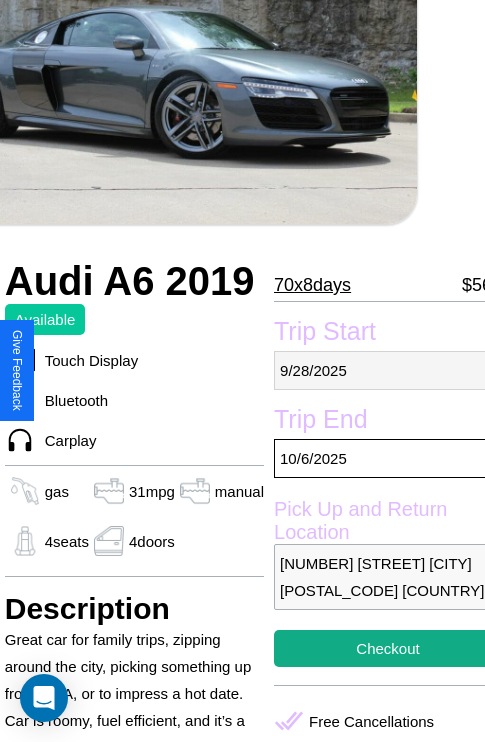 click on "9 / 28 / 2025" at bounding box center [388, 370] 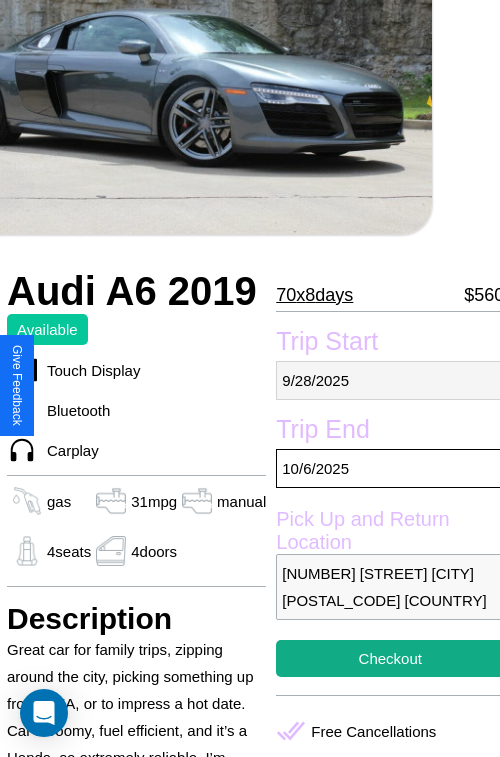 select on "*" 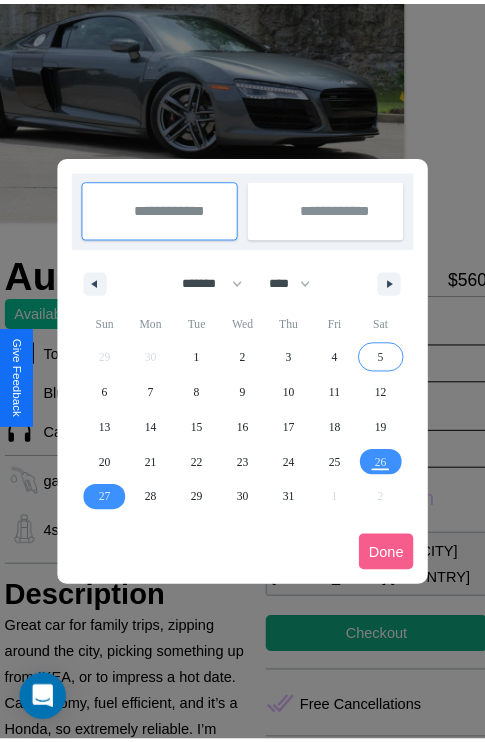 scroll, scrollTop: 0, scrollLeft: 68, axis: horizontal 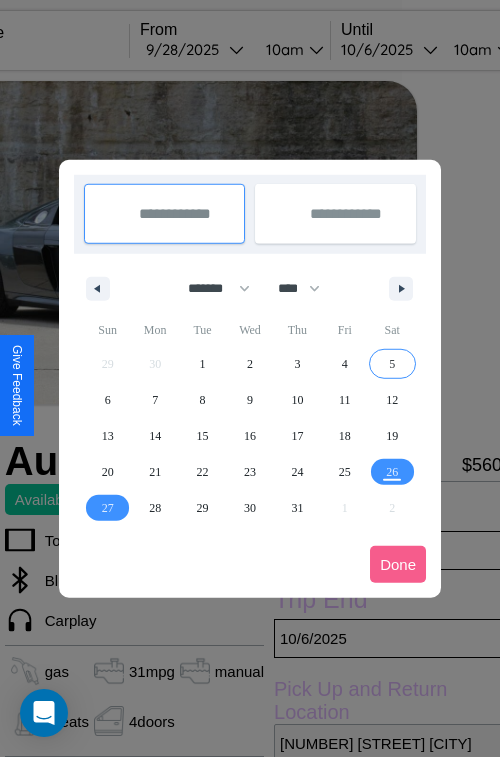 click at bounding box center (250, 378) 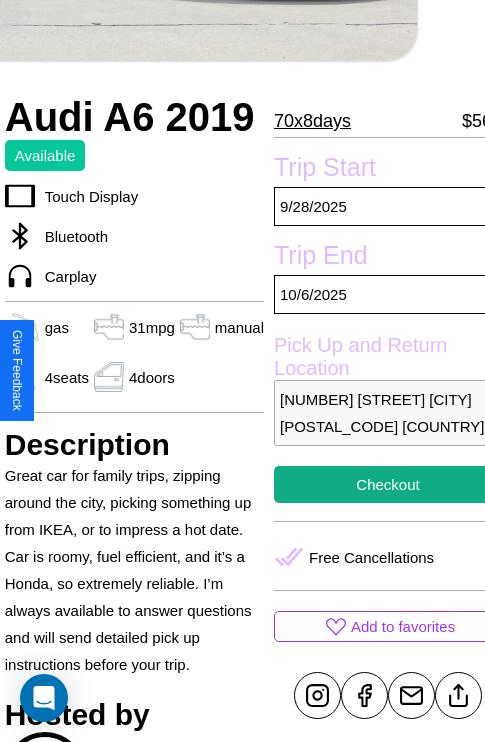 scroll, scrollTop: 458, scrollLeft: 68, axis: both 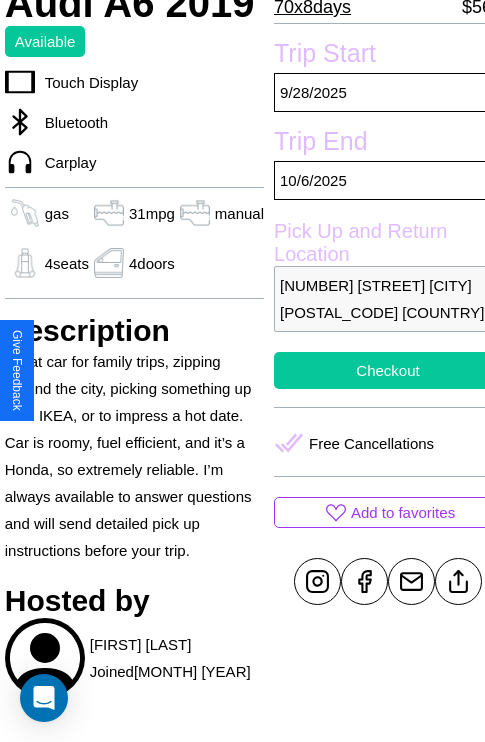 click on "Checkout" at bounding box center (388, 370) 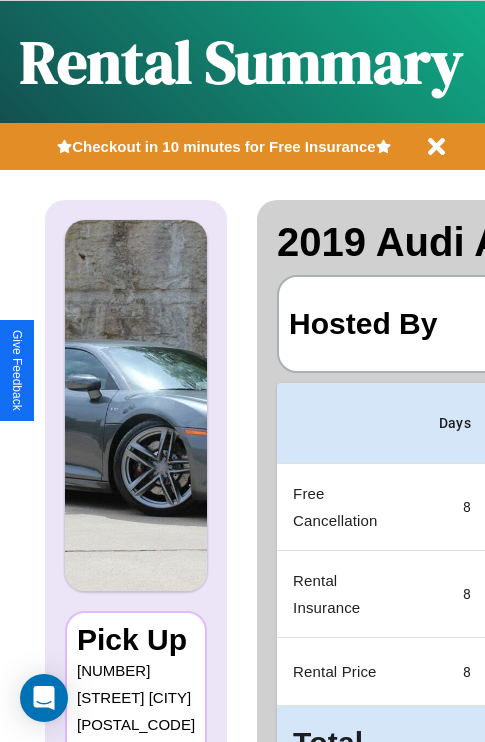 scroll, scrollTop: 0, scrollLeft: 378, axis: horizontal 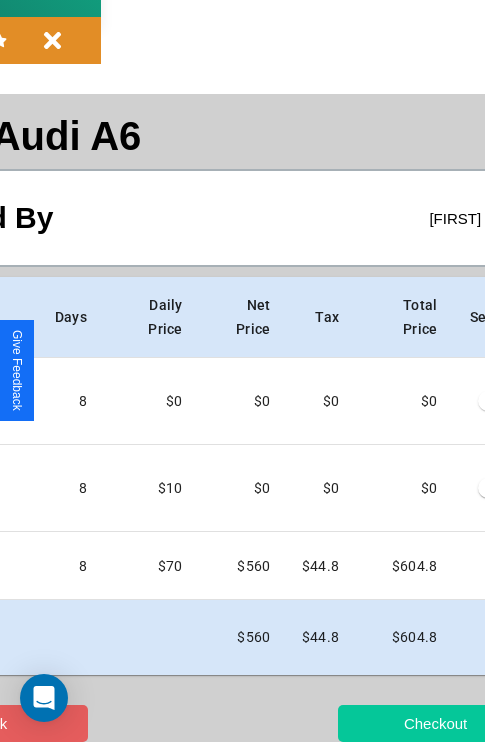 click on "Checkout" at bounding box center [435, 723] 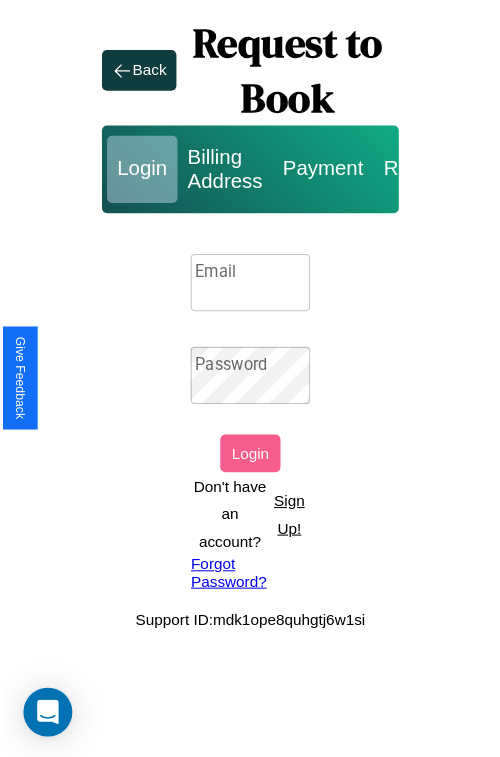 scroll, scrollTop: 0, scrollLeft: 0, axis: both 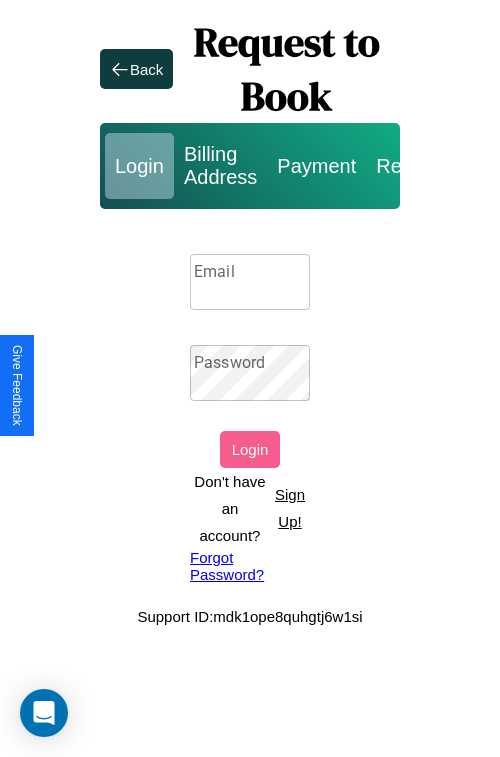 click on "Sign Up!" at bounding box center [290, 508] 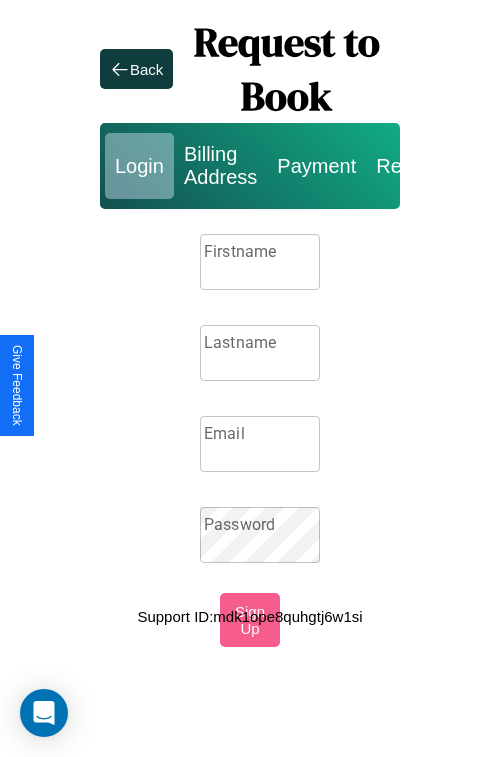 click on "Firstname" at bounding box center (260, 262) 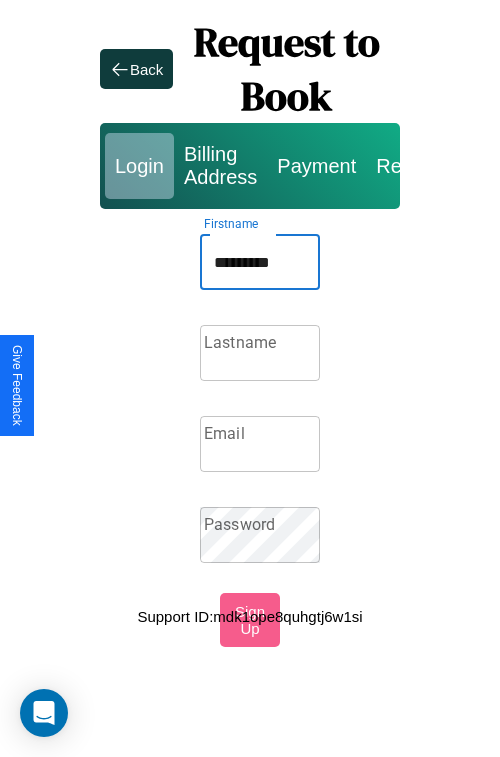 type on "*********" 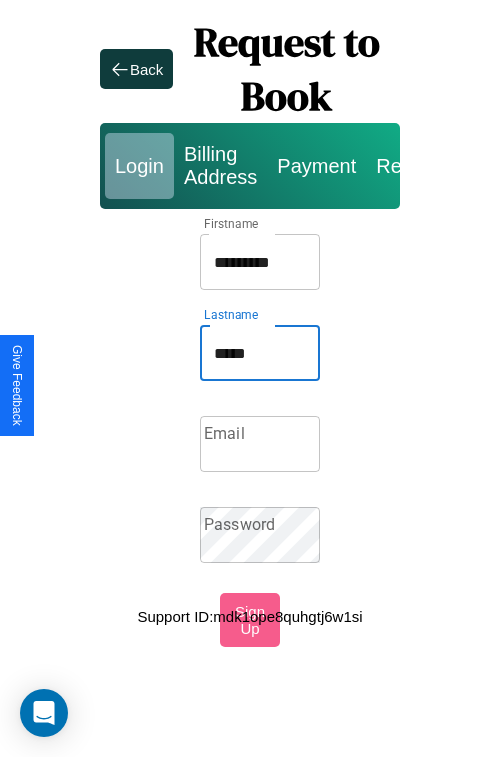 type on "*****" 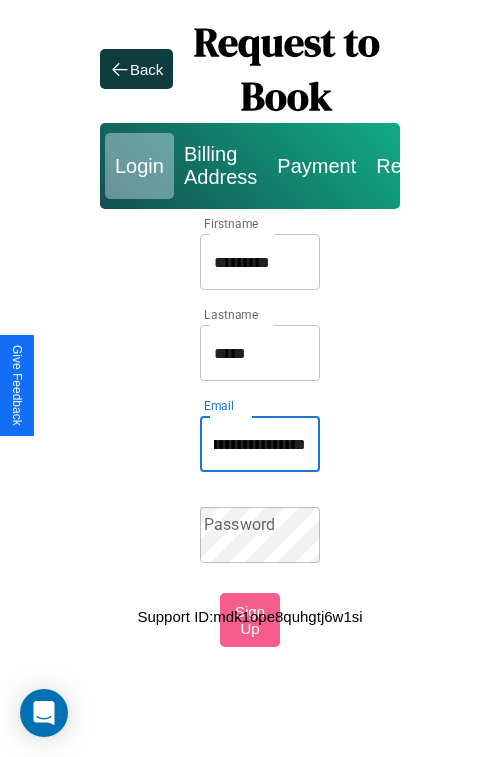 scroll, scrollTop: 0, scrollLeft: 116, axis: horizontal 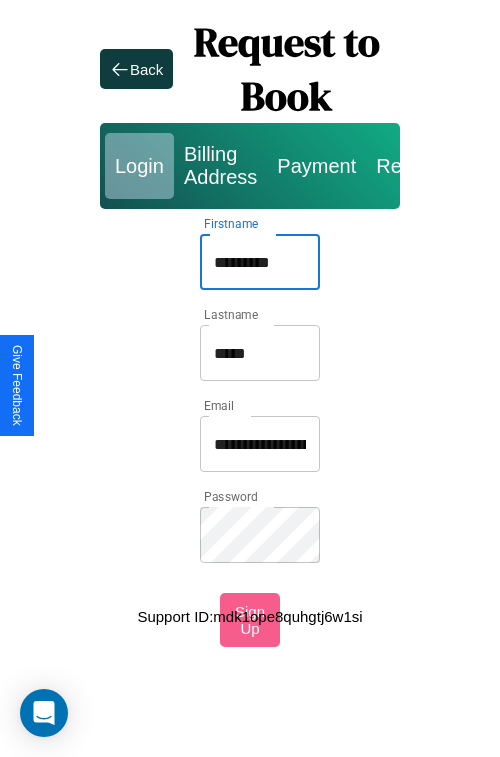 click on "*********" at bounding box center (260, 262) 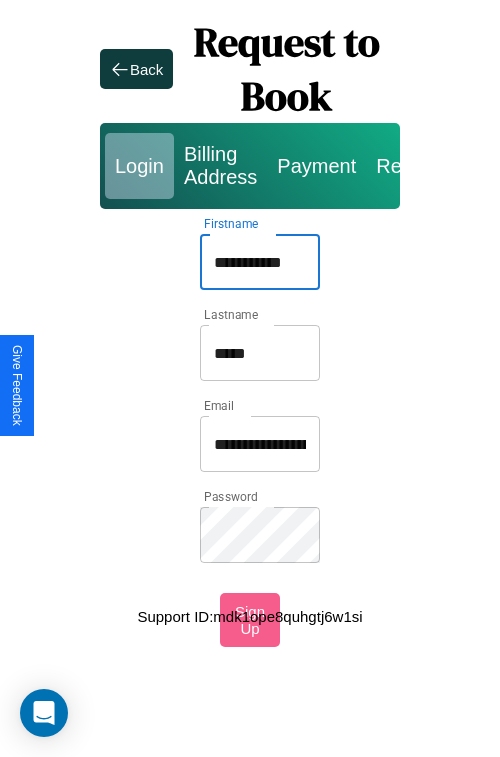 type on "**********" 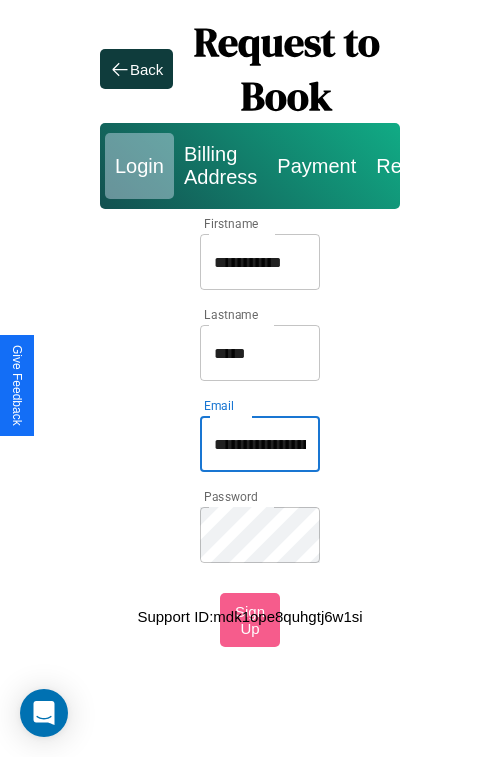 click on "**********" at bounding box center (260, 444) 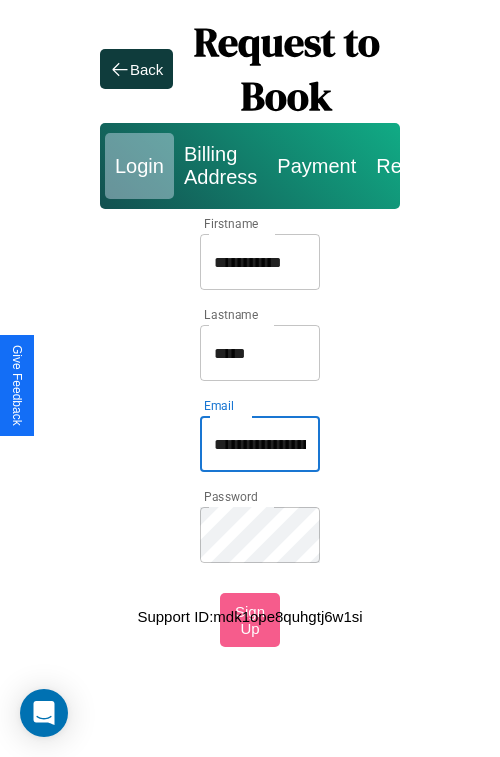 type on "**********" 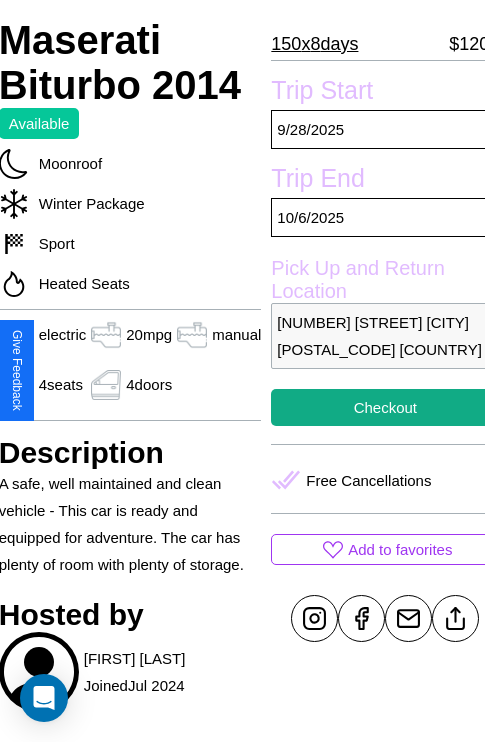 scroll, scrollTop: 496, scrollLeft: 80, axis: both 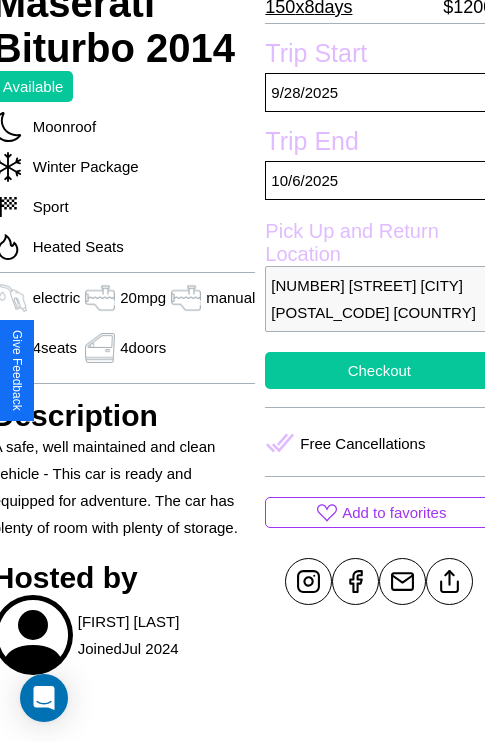 click on "Checkout" at bounding box center [379, 370] 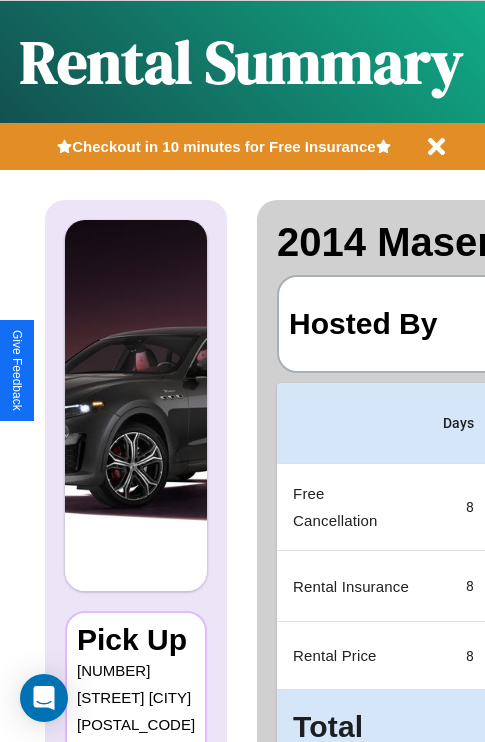 scroll, scrollTop: 0, scrollLeft: 378, axis: horizontal 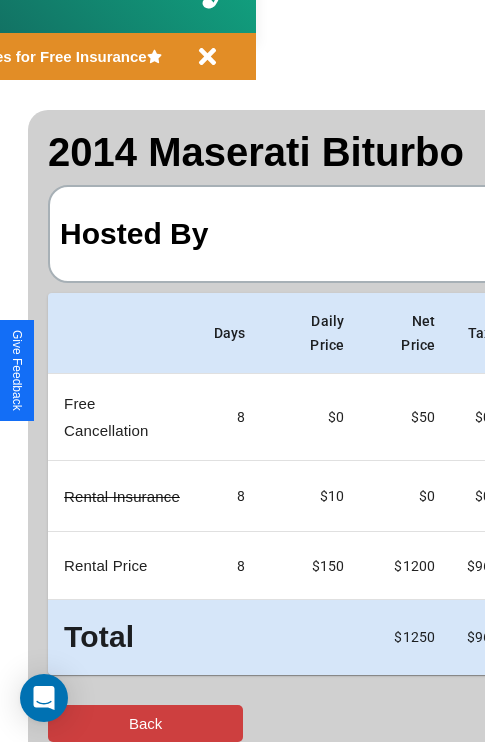 click on "Back" at bounding box center (145, 723) 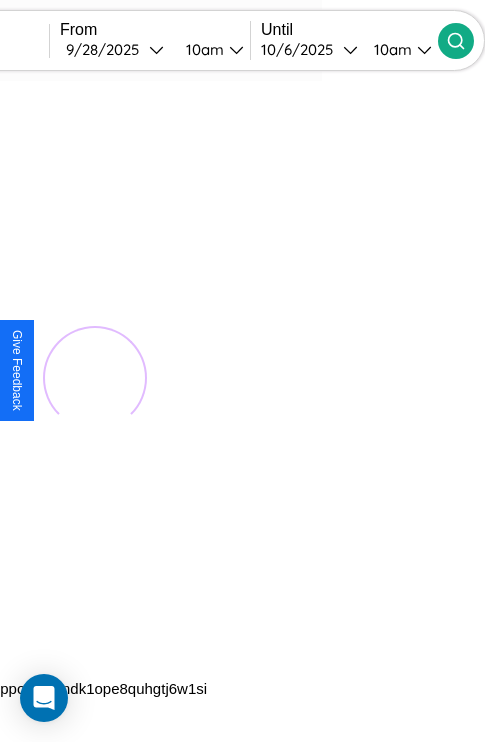 scroll, scrollTop: 0, scrollLeft: 80, axis: horizontal 